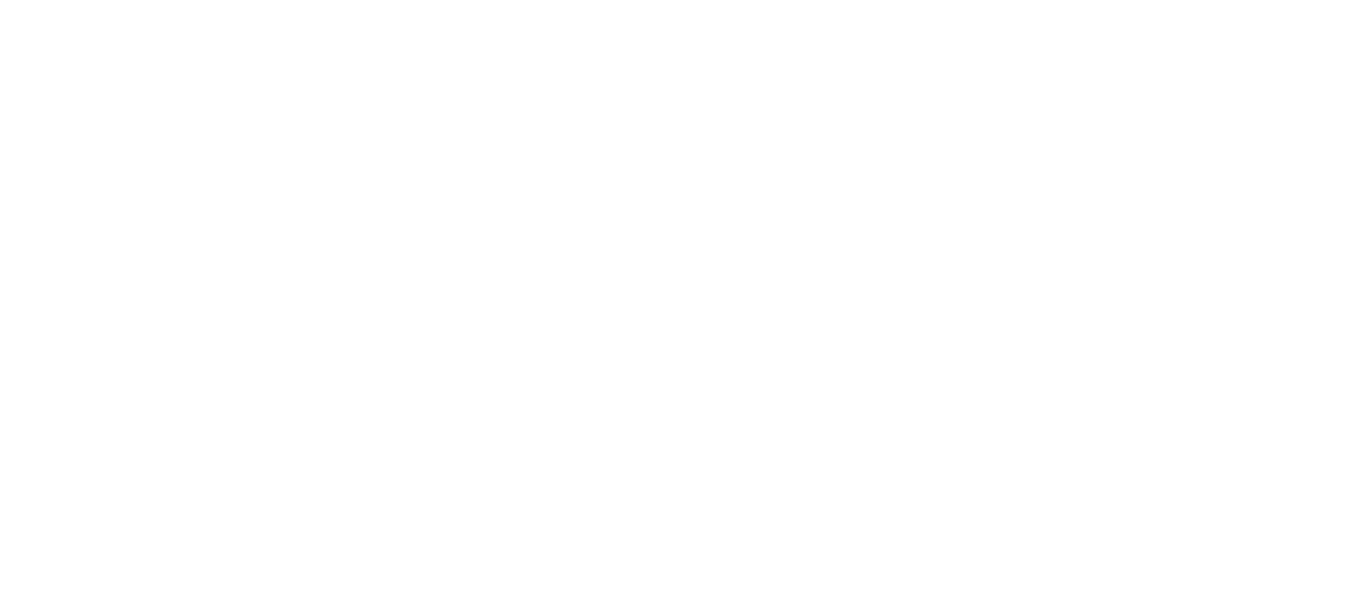 scroll, scrollTop: 0, scrollLeft: 0, axis: both 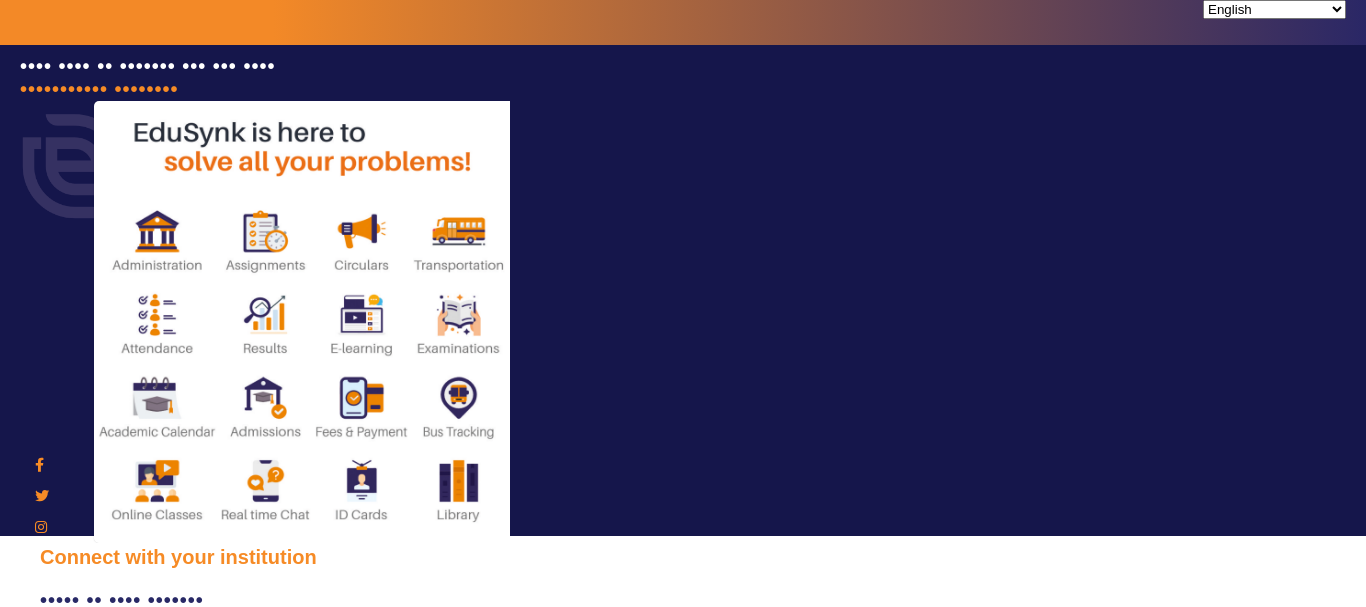 type on "[PHONE]" 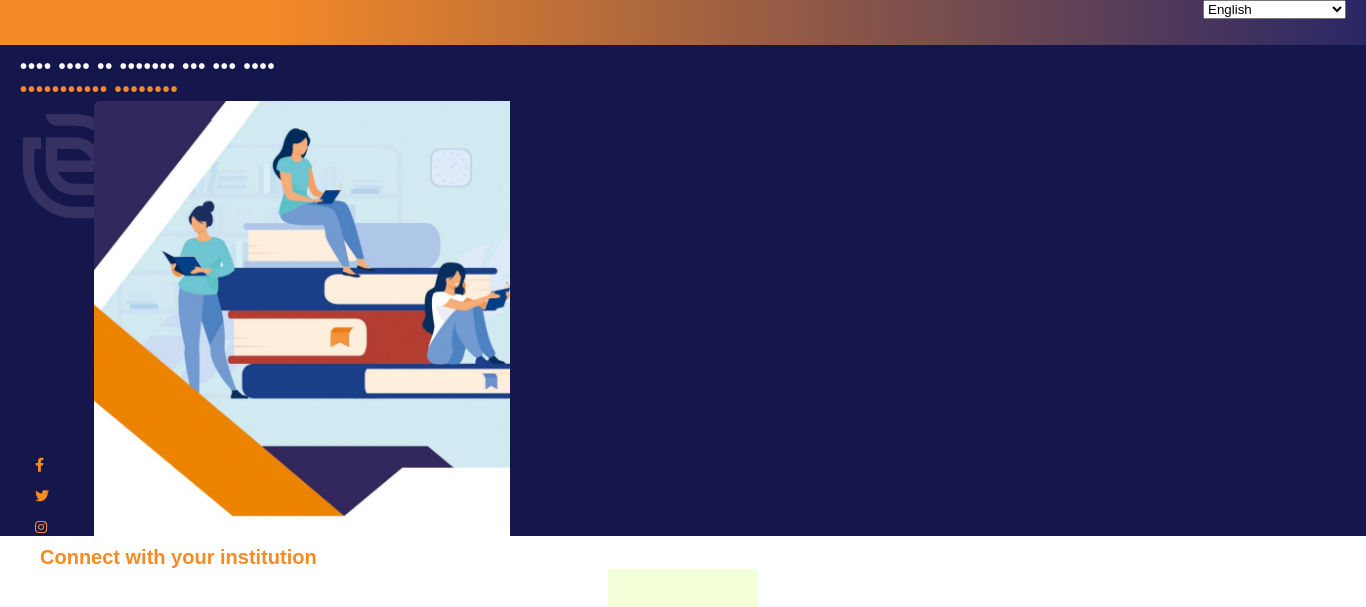 click on "•••• ••" at bounding box center [108, 990] 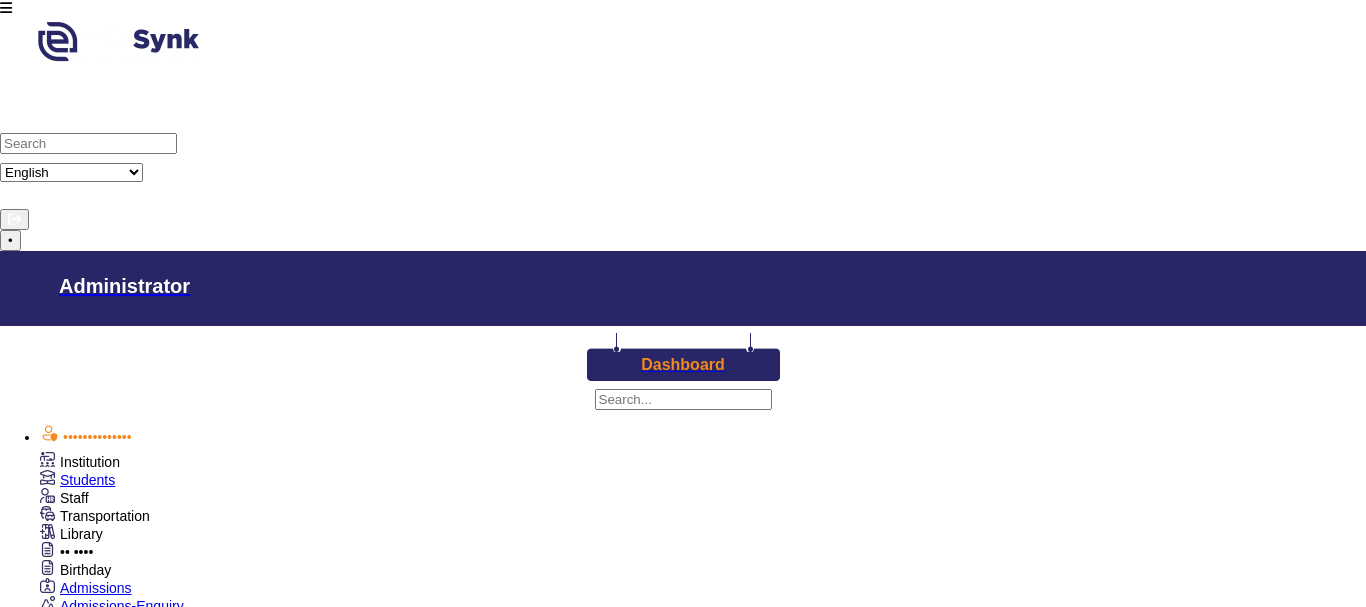 click on "Institution" at bounding box center [80, 462] 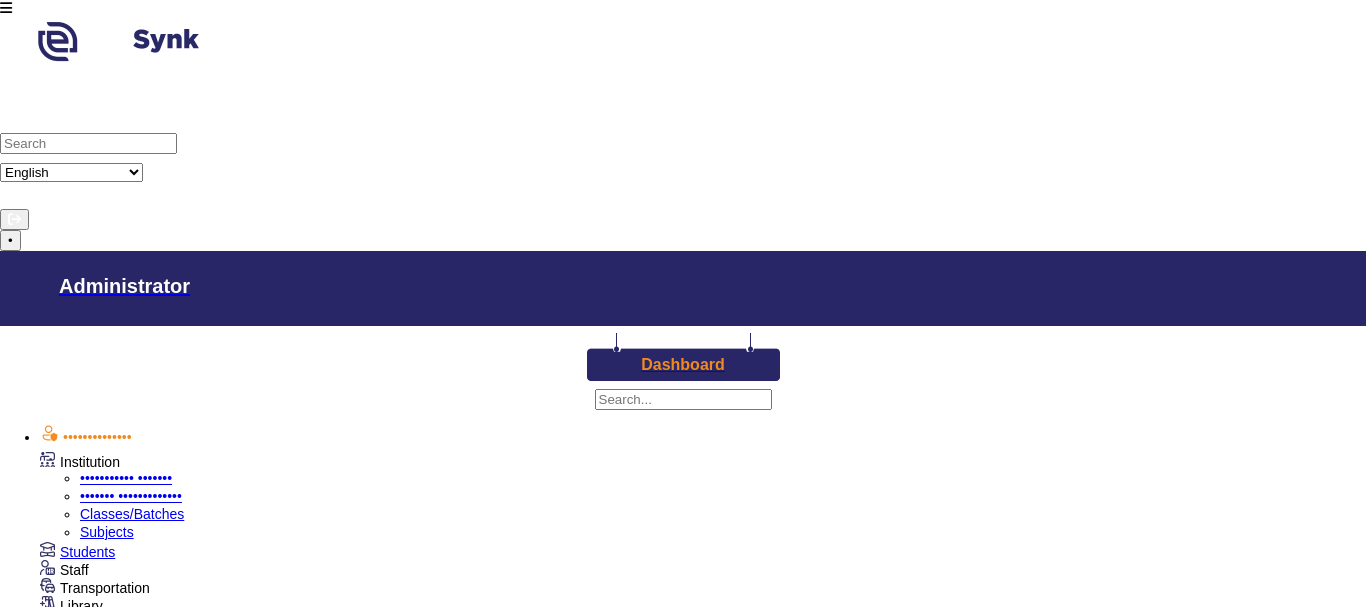 click on "Subjects" at bounding box center (107, 532) 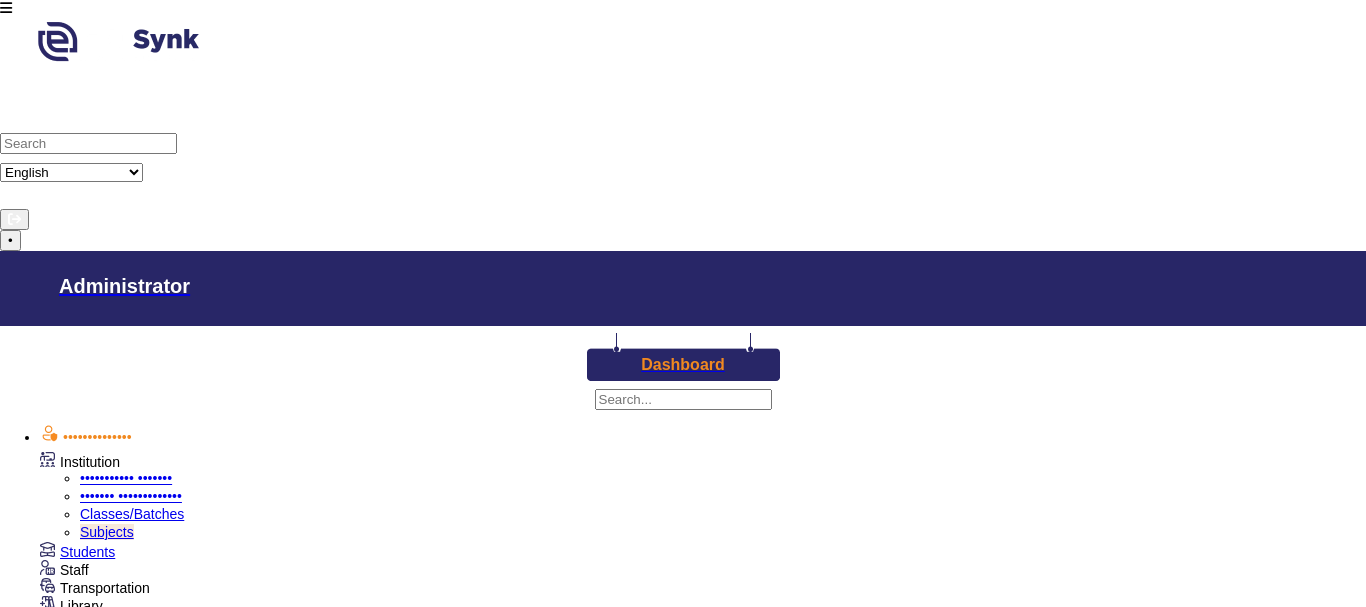 click on "Class V" at bounding box center (680, 2911) 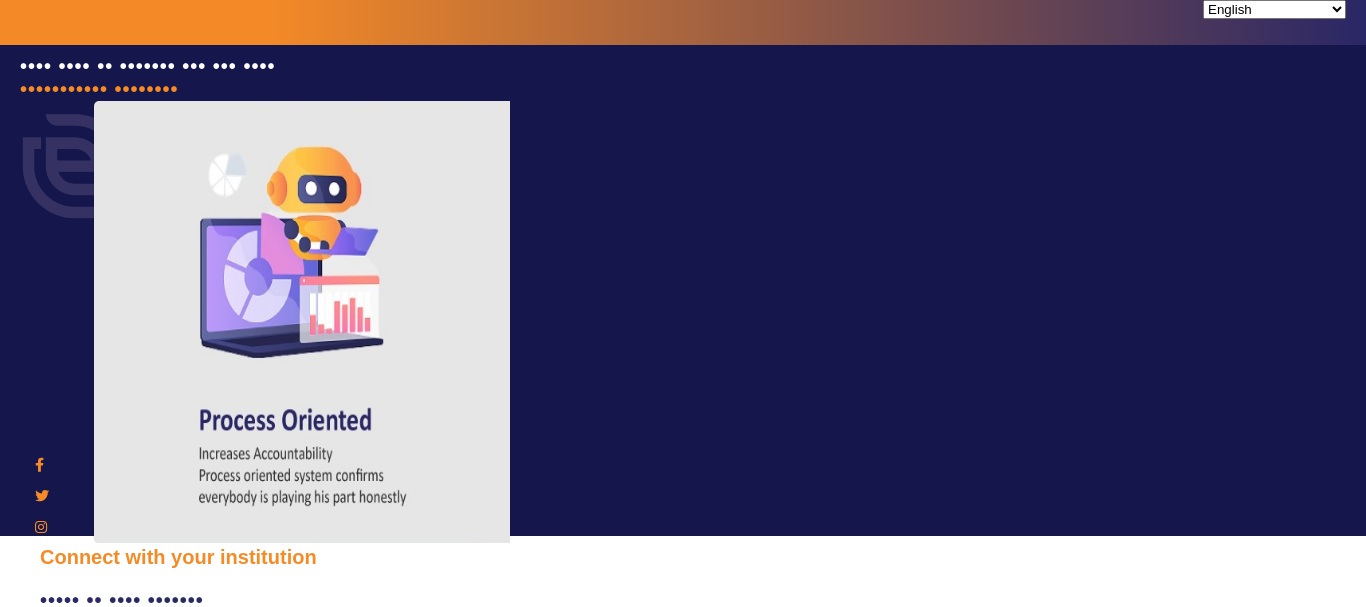 type on "[PHONE]" 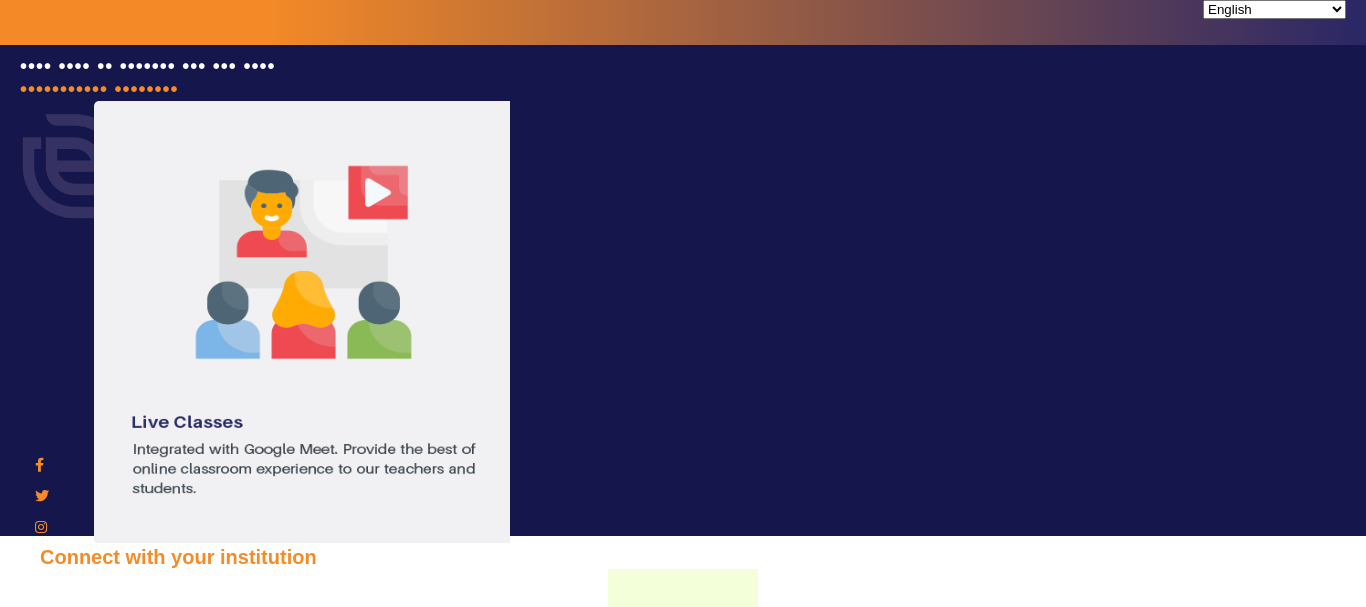 click on "•••• ••" at bounding box center (108, 990) 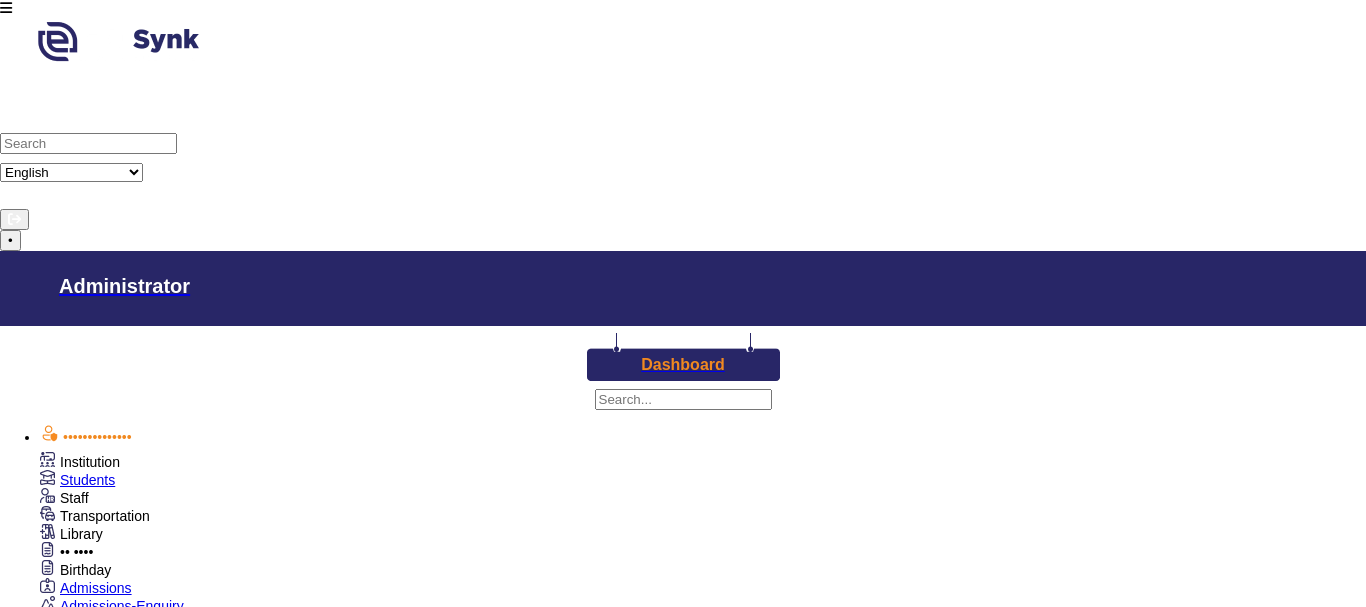 click on "Class VII" at bounding box center [870, 2839] 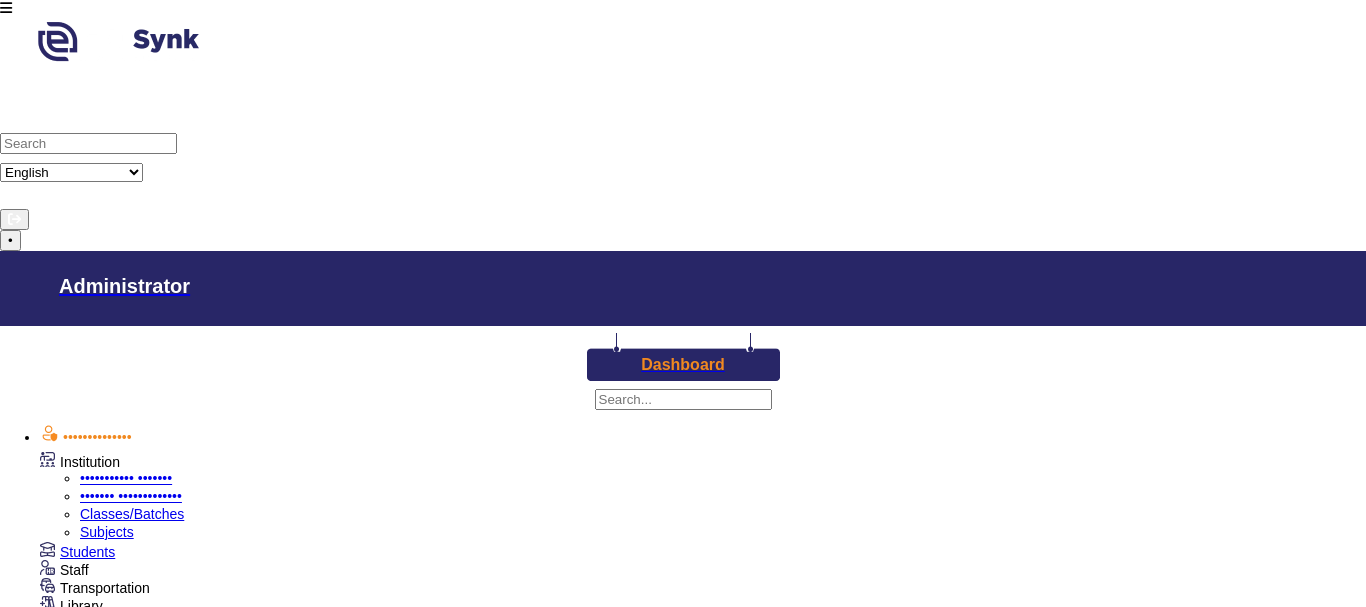 click on "Subjects" at bounding box center [107, 532] 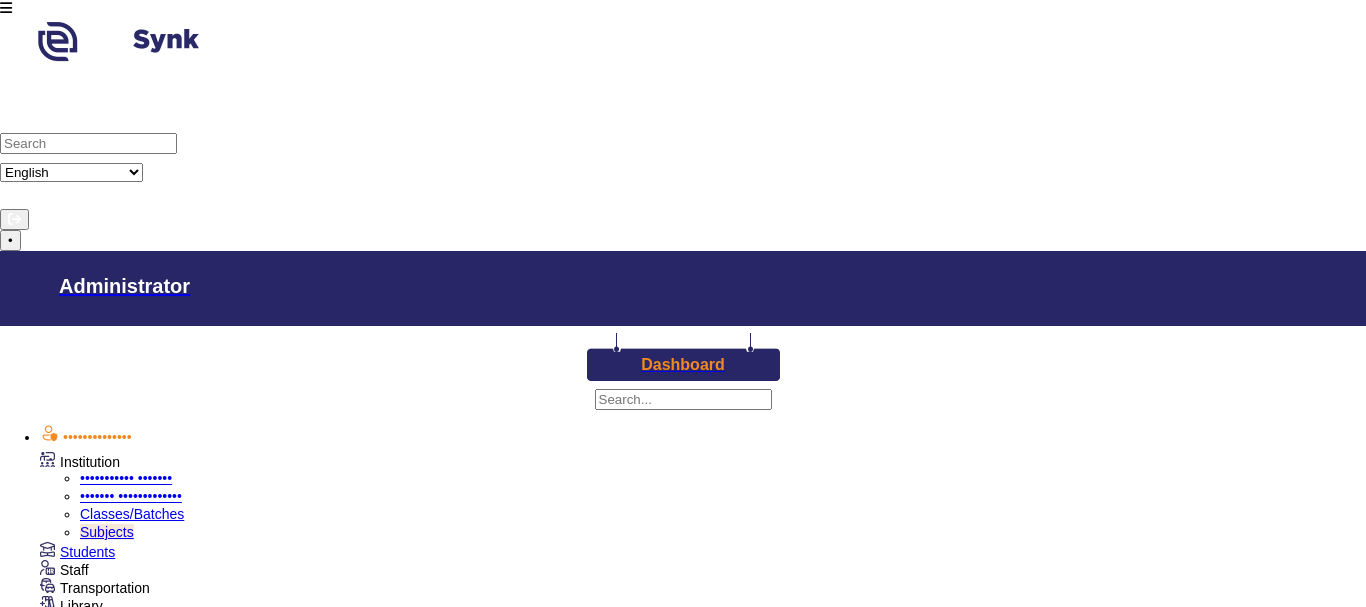 click on "Class VIII" at bounding box center (976, 2911) 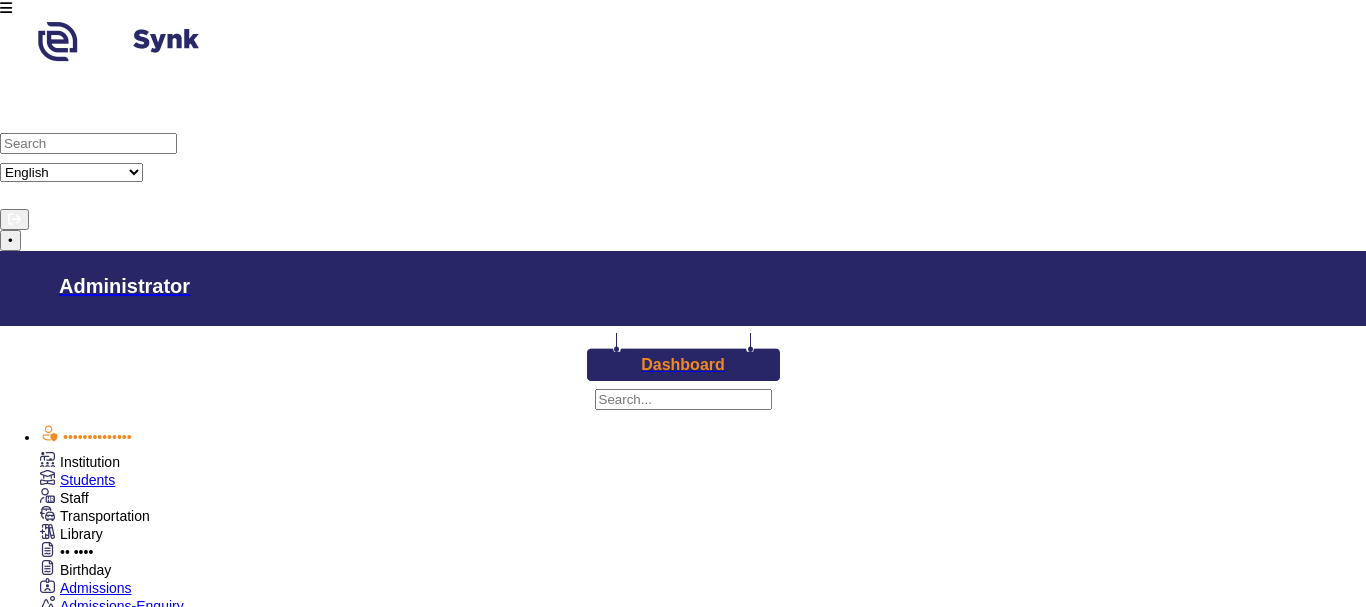 click on "Assign Teacher" at bounding box center (127, 862) 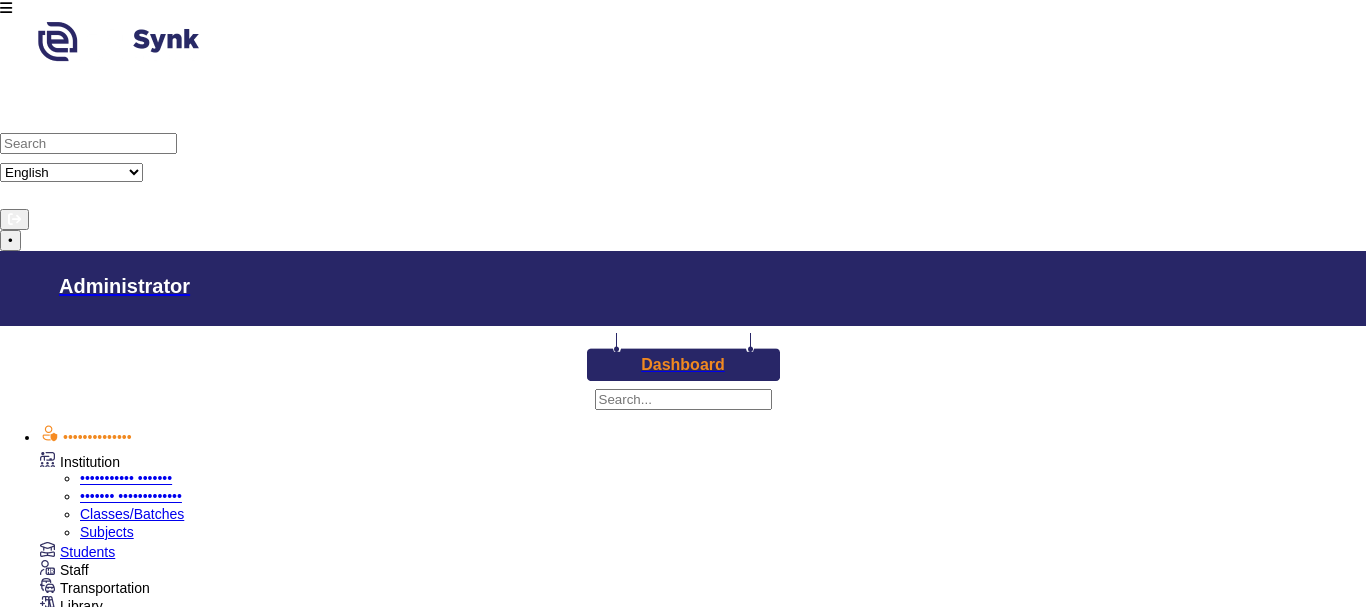 click on "Subjects" at bounding box center (107, 532) 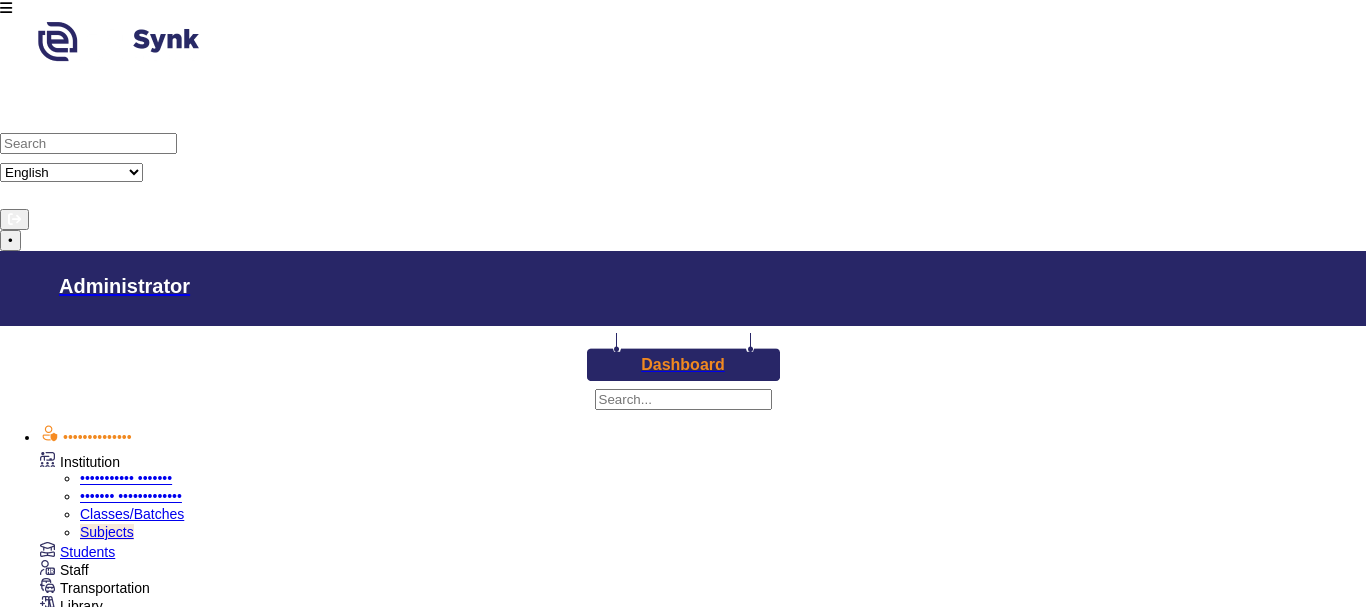scroll, scrollTop: 0, scrollLeft: 0, axis: both 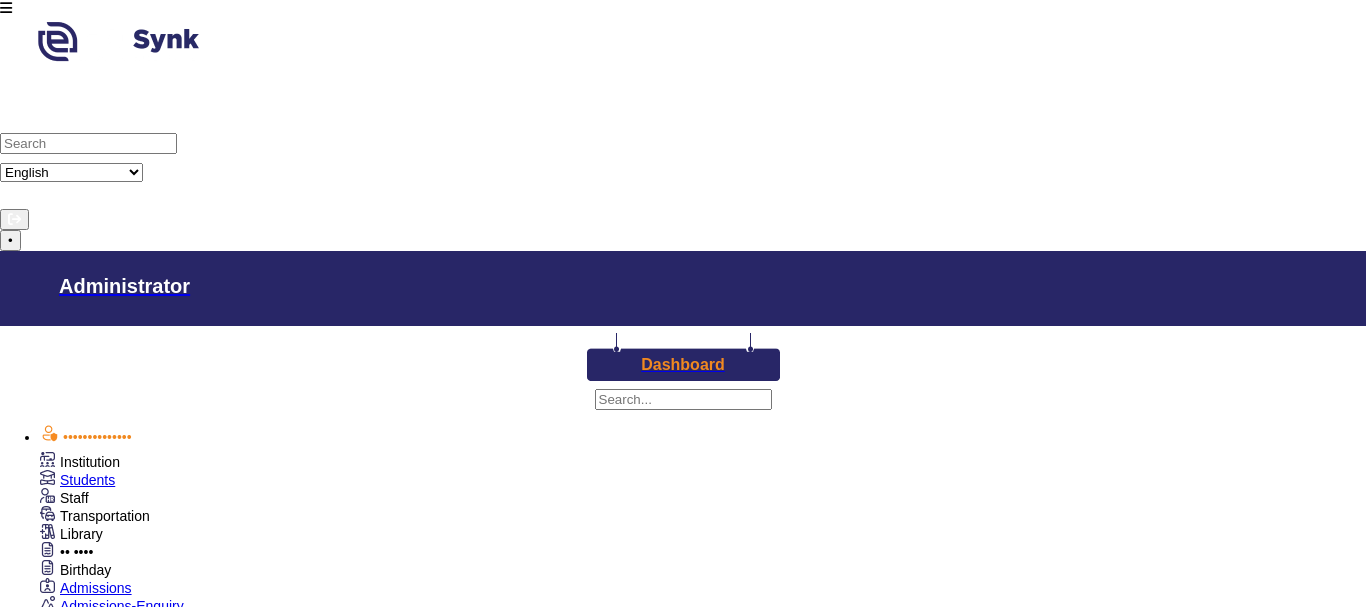 click on "Assign Teacher" at bounding box center [127, 862] 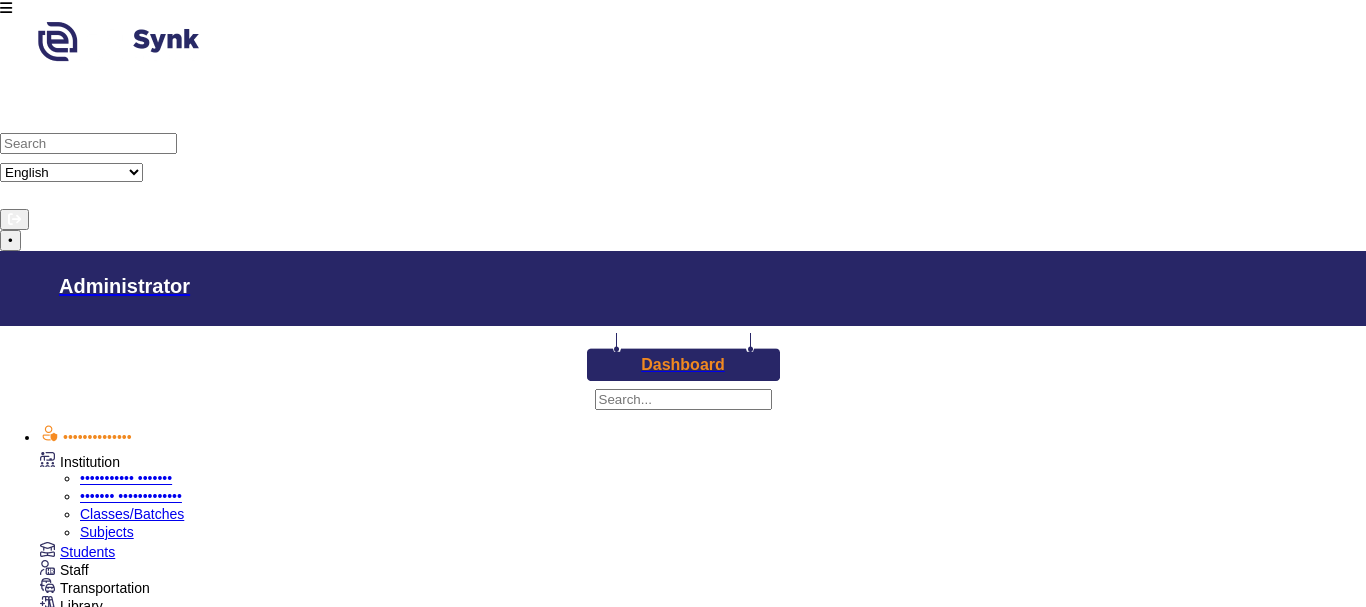 click on "Subjects" at bounding box center [107, 532] 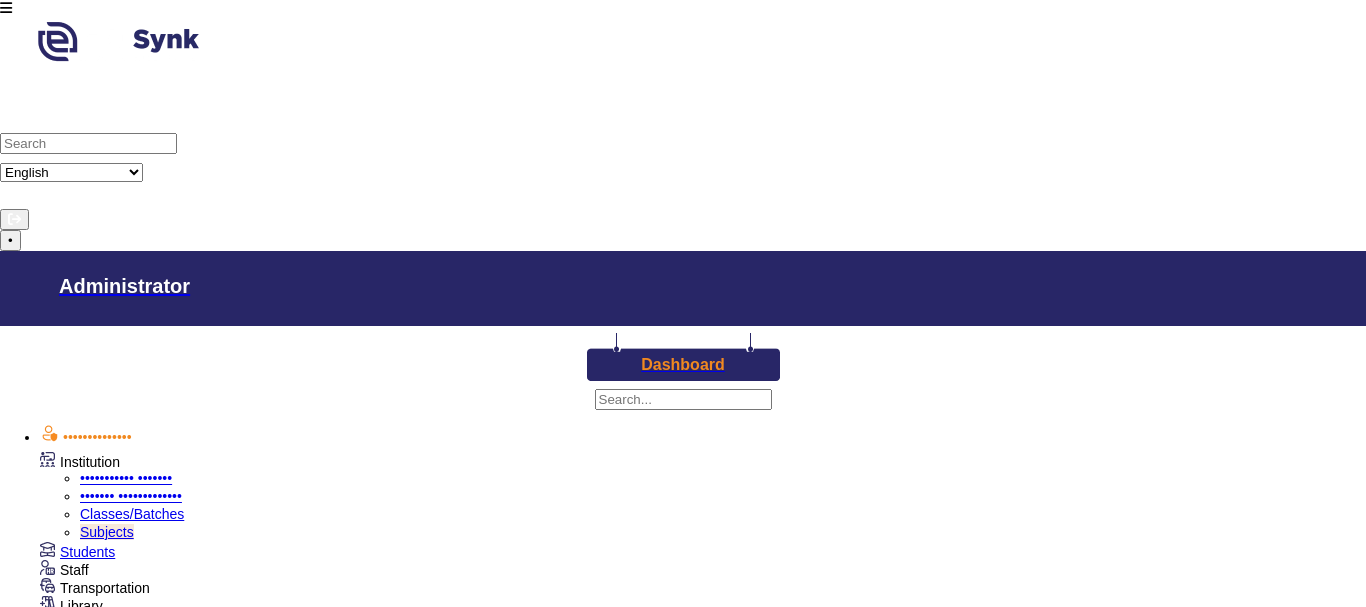 click on "Class [ROMAN_NUMERAL]" at bounding box center [1141, 2911] 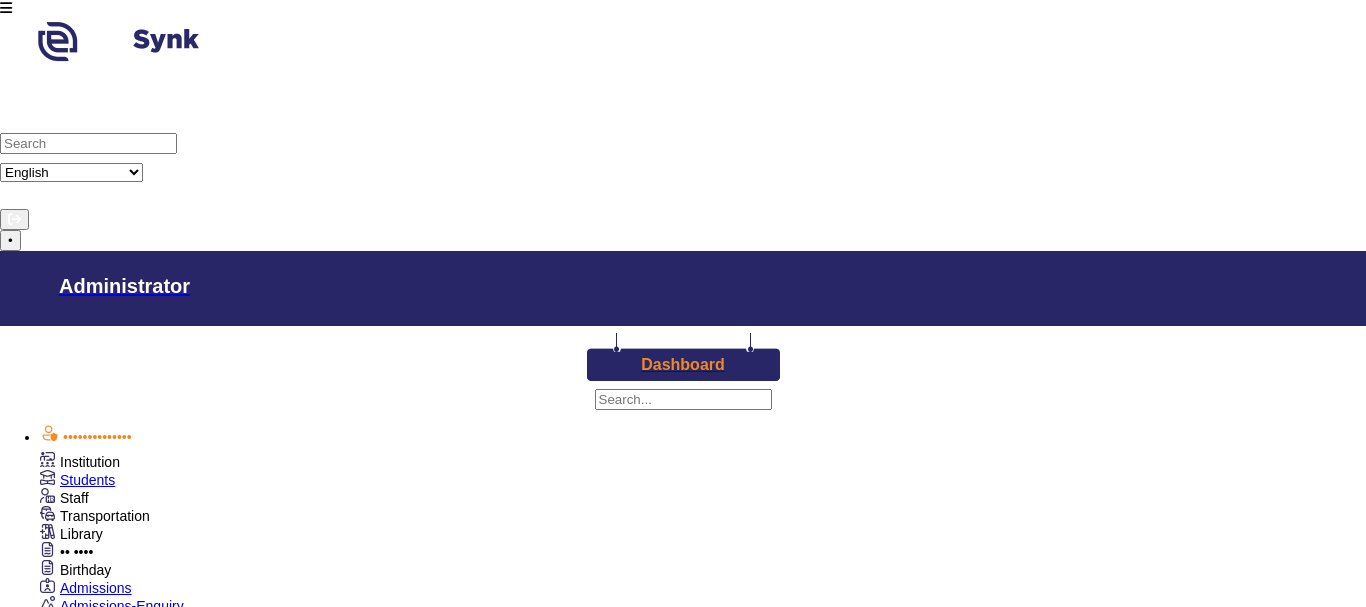 scroll, scrollTop: 675, scrollLeft: 0, axis: vertical 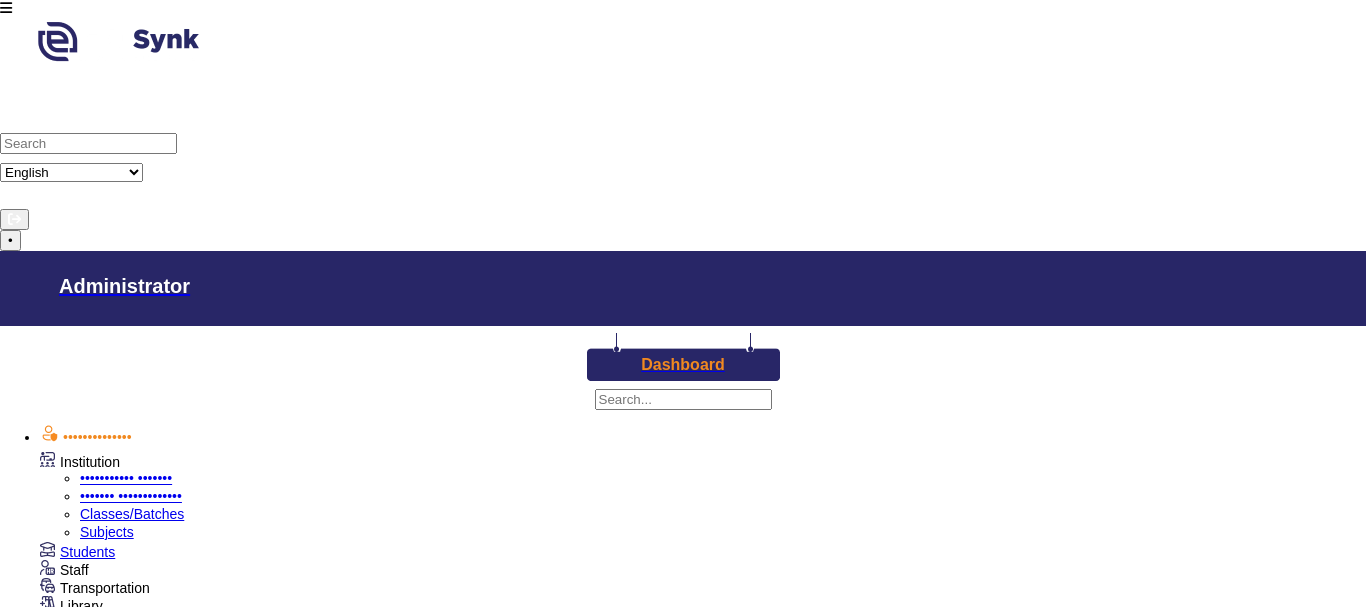 click on "Subjects" at bounding box center [107, 532] 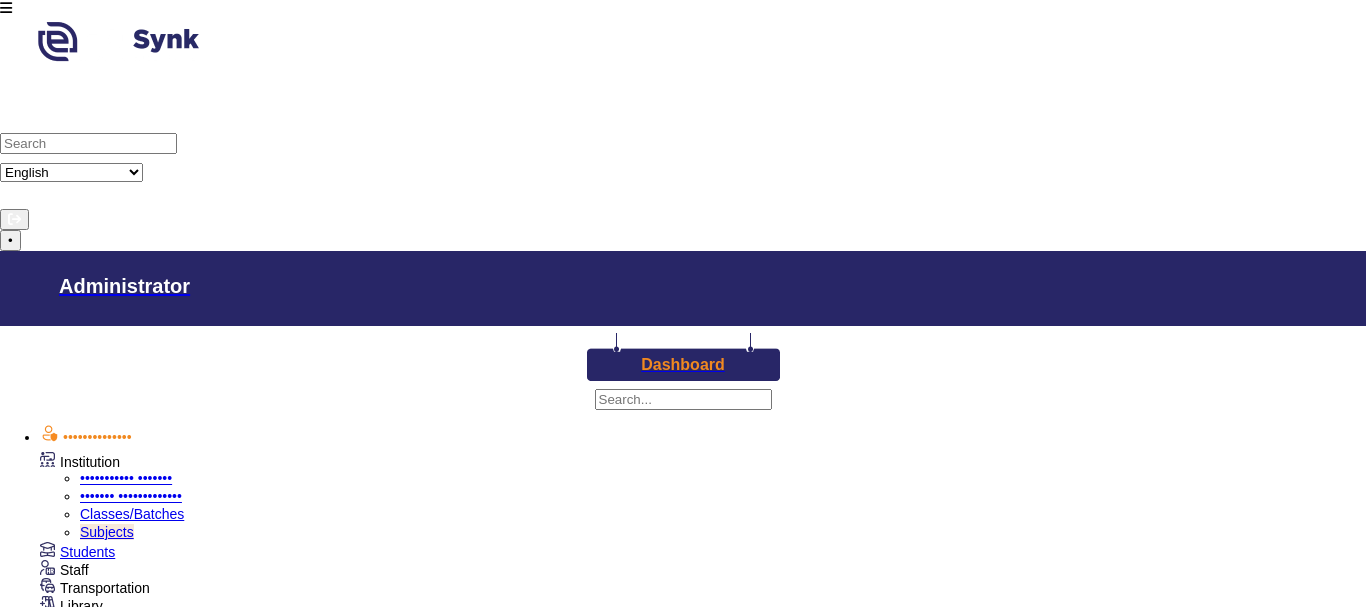 scroll, scrollTop: 0, scrollLeft: 0, axis: both 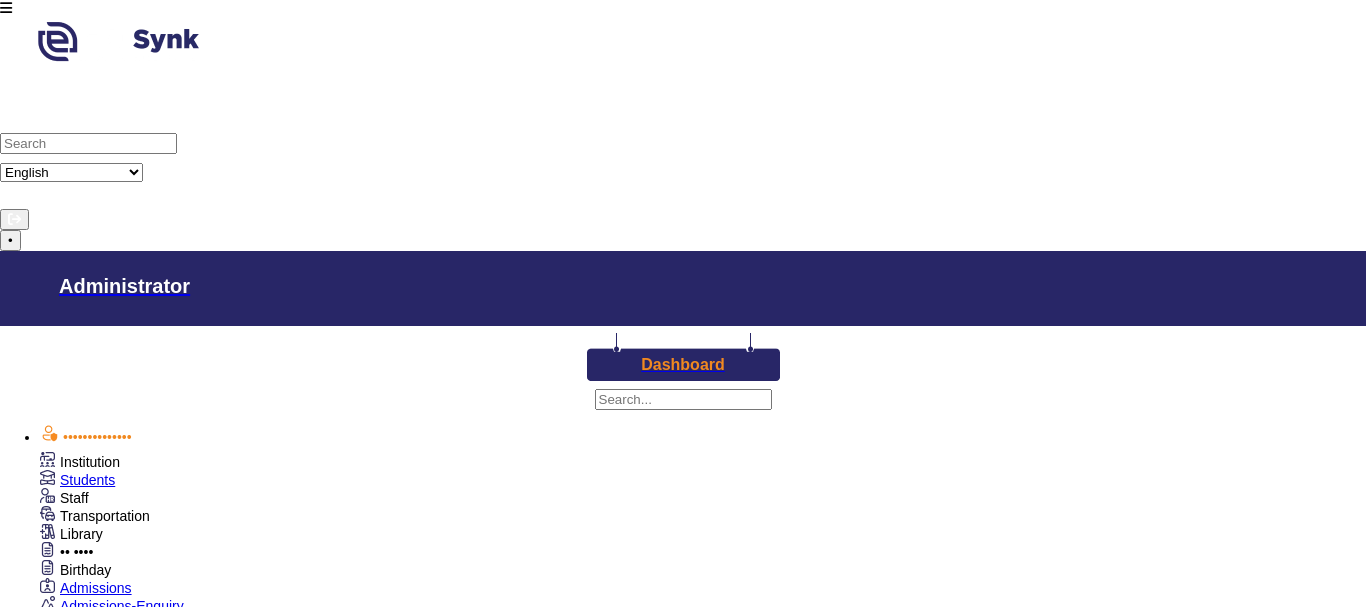 click on "TimeTable Setup" at bounding box center (132, 916) 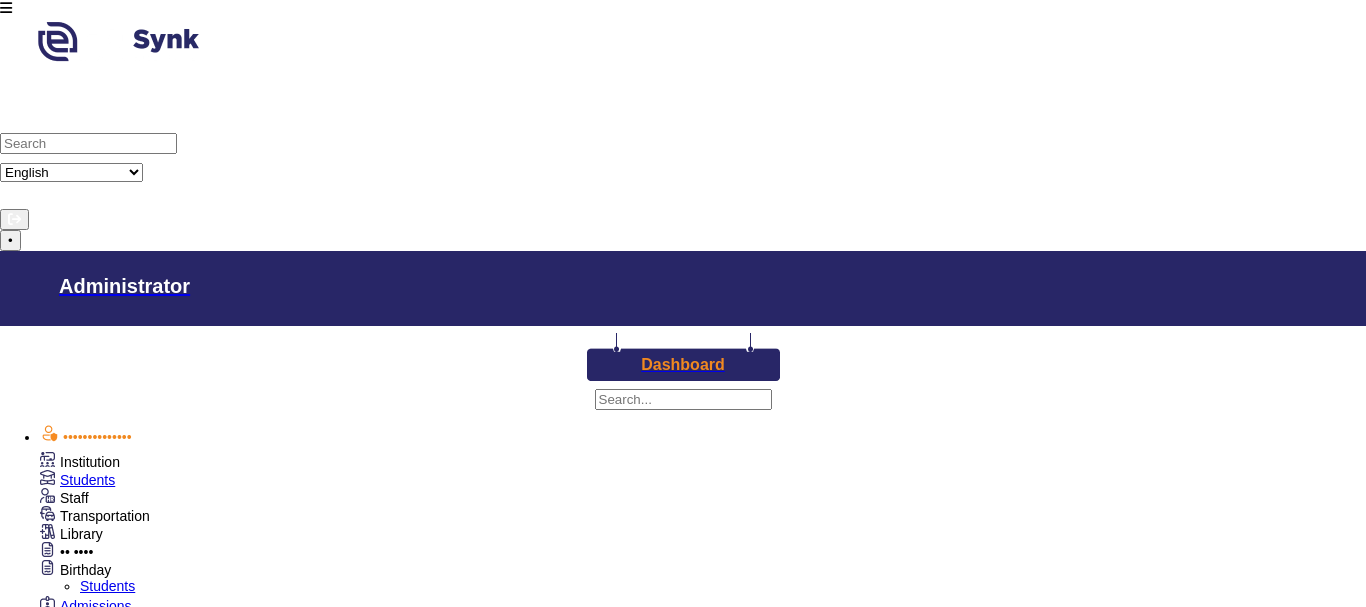 click on "Students" at bounding box center (0, 0) 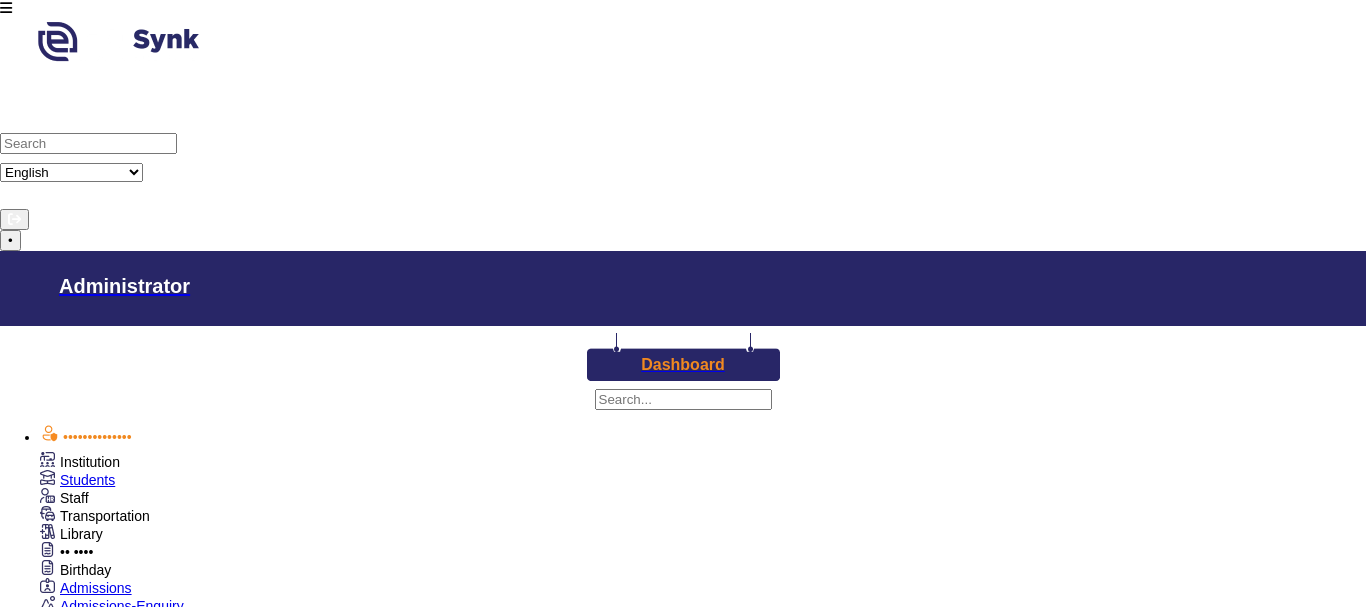 scroll, scrollTop: 100, scrollLeft: 0, axis: vertical 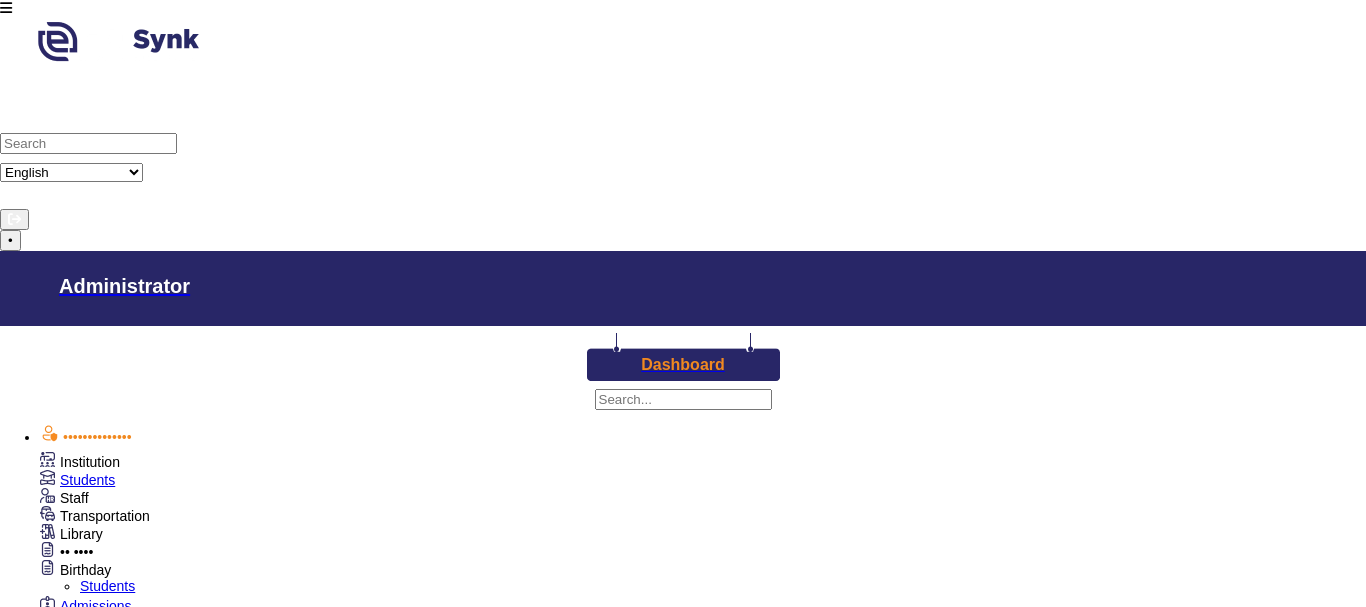 click on "Students" at bounding box center (107, 586) 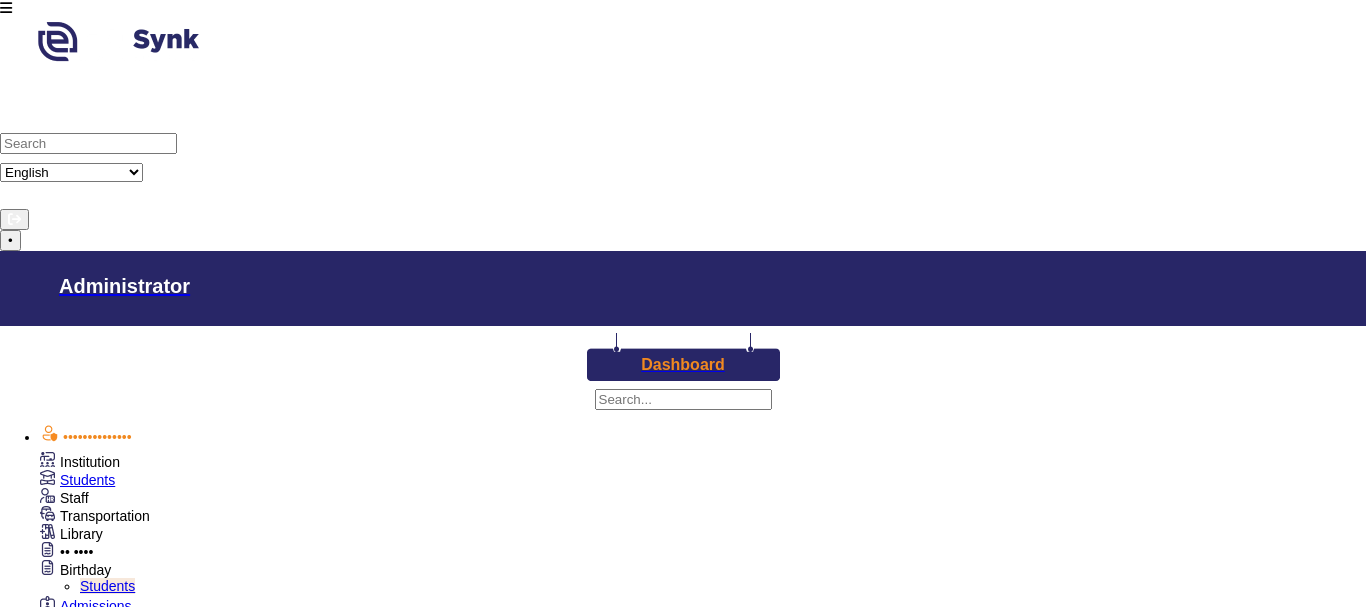 scroll, scrollTop: 2341, scrollLeft: 0, axis: vertical 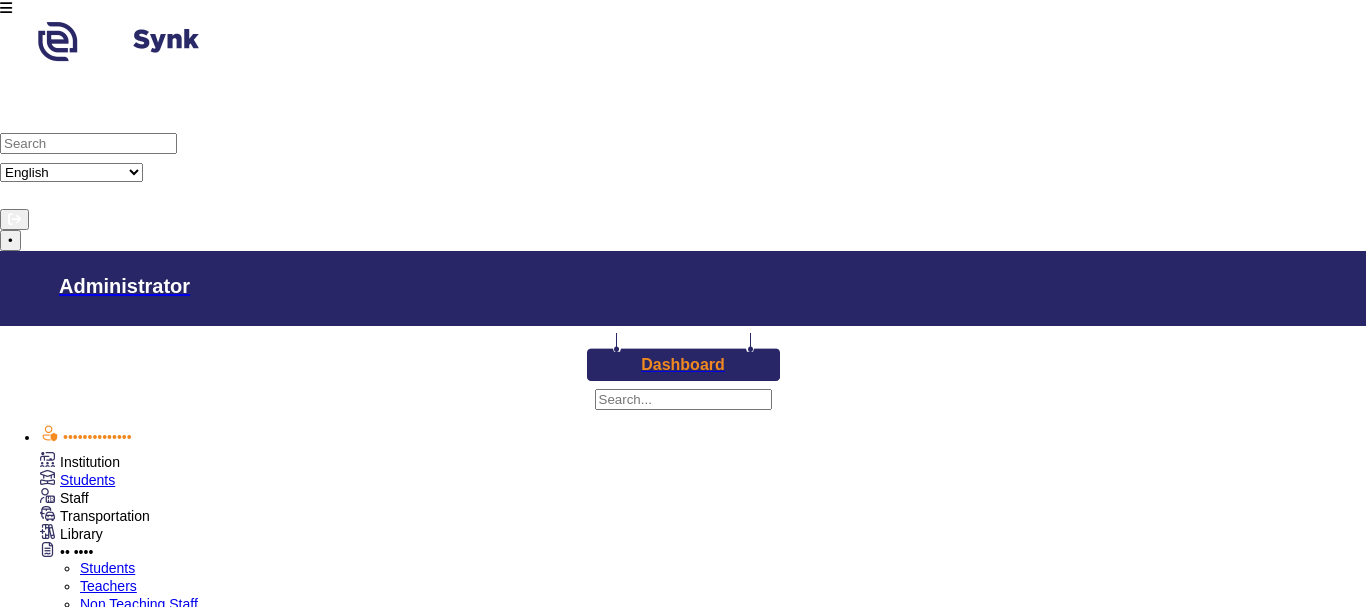 click on "Students" at bounding box center [107, 568] 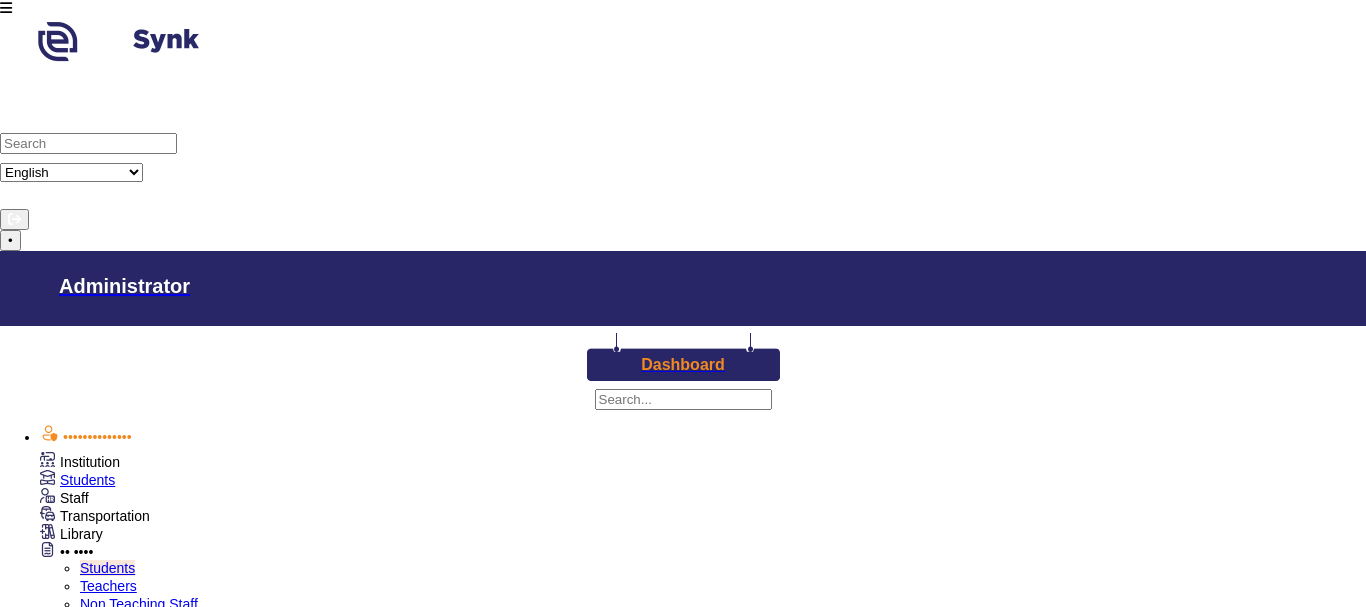 scroll, scrollTop: 0, scrollLeft: 0, axis: both 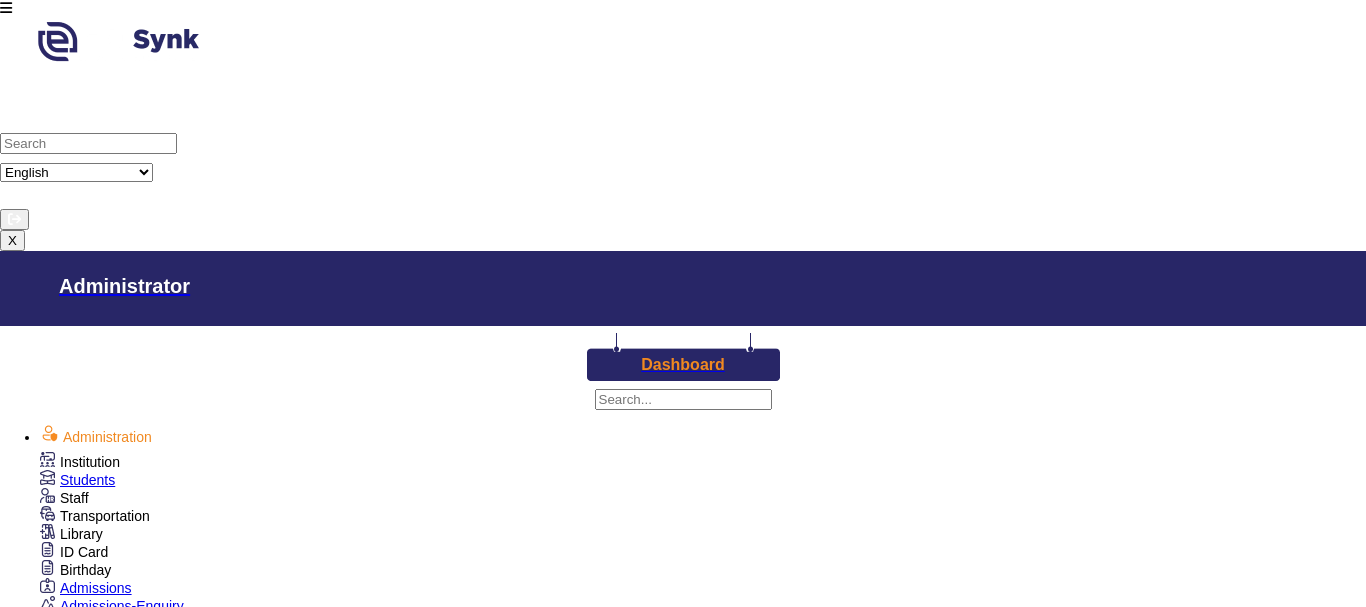 click on "Institution" at bounding box center (80, 462) 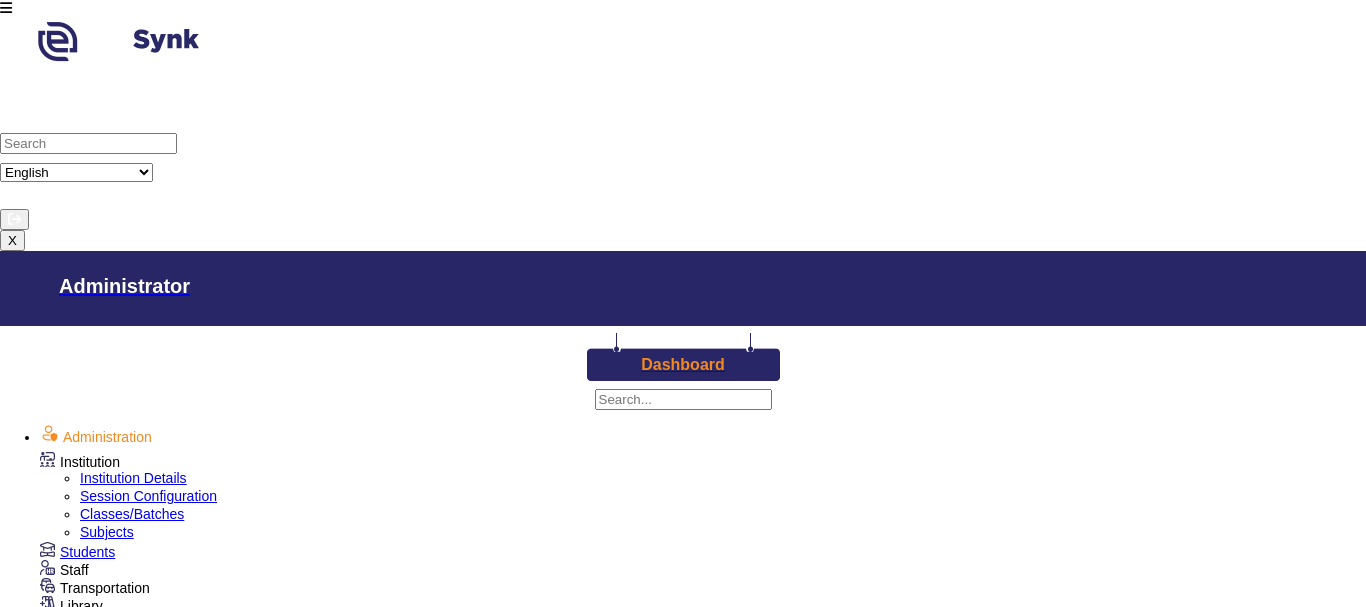click on "Institution Details" at bounding box center (133, 478) 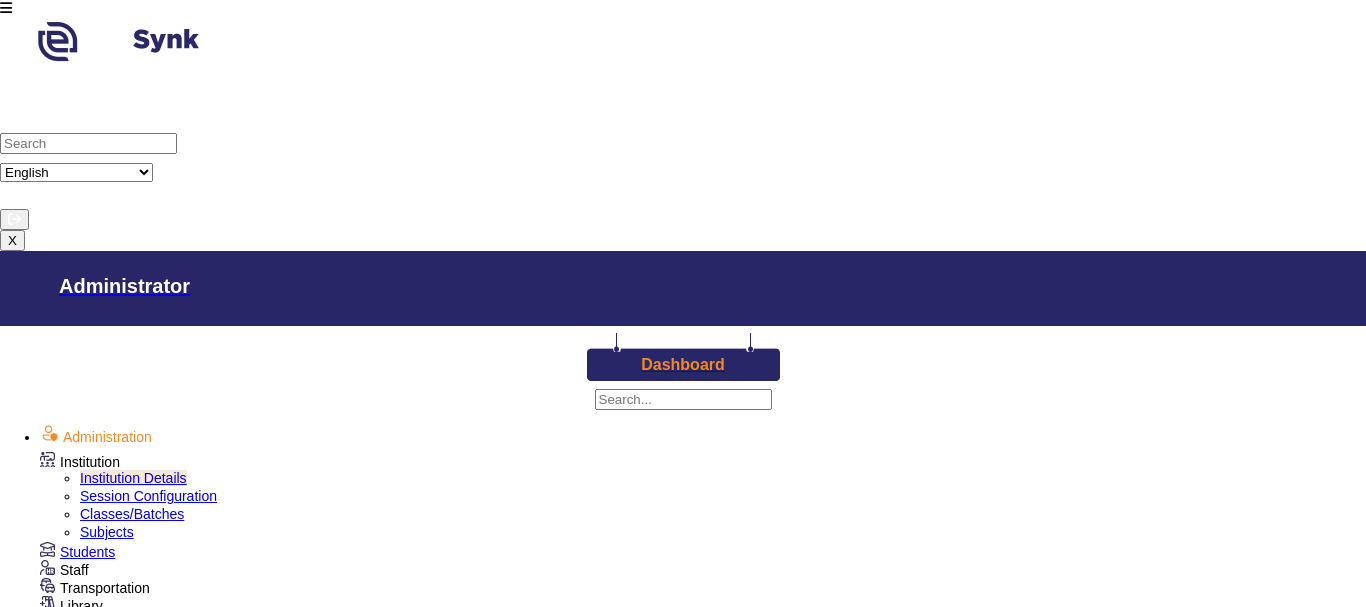 scroll, scrollTop: 107, scrollLeft: 0, axis: vertical 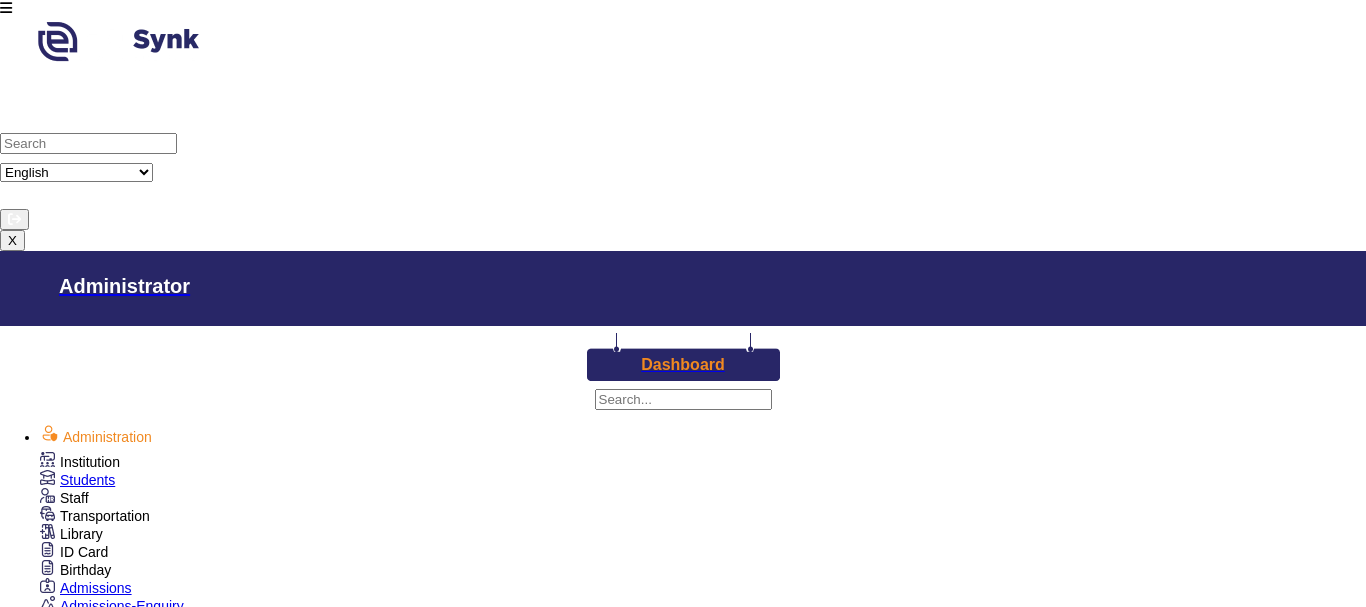 click on "Examinations" at bounding box center (80, 462) 